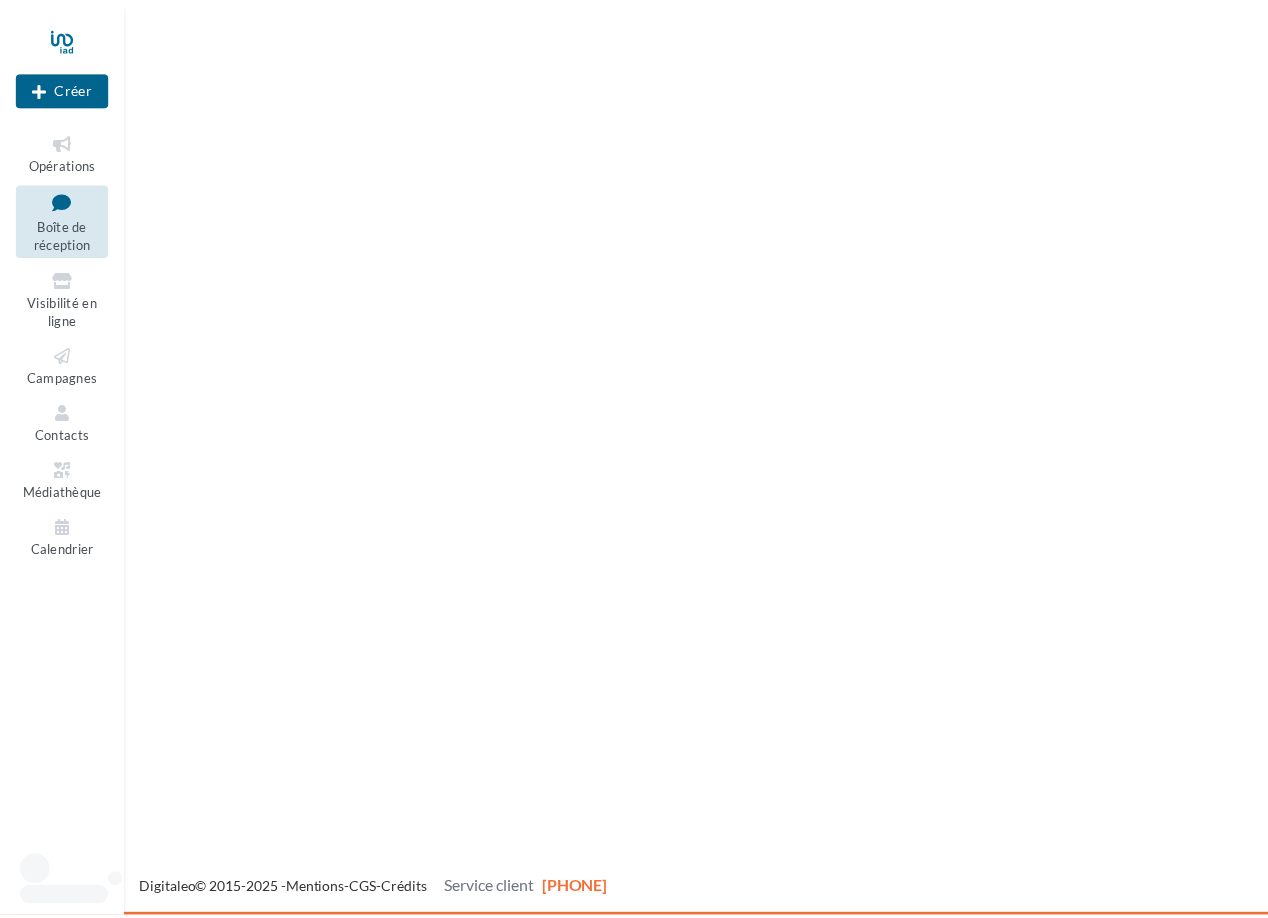 scroll, scrollTop: 0, scrollLeft: 0, axis: both 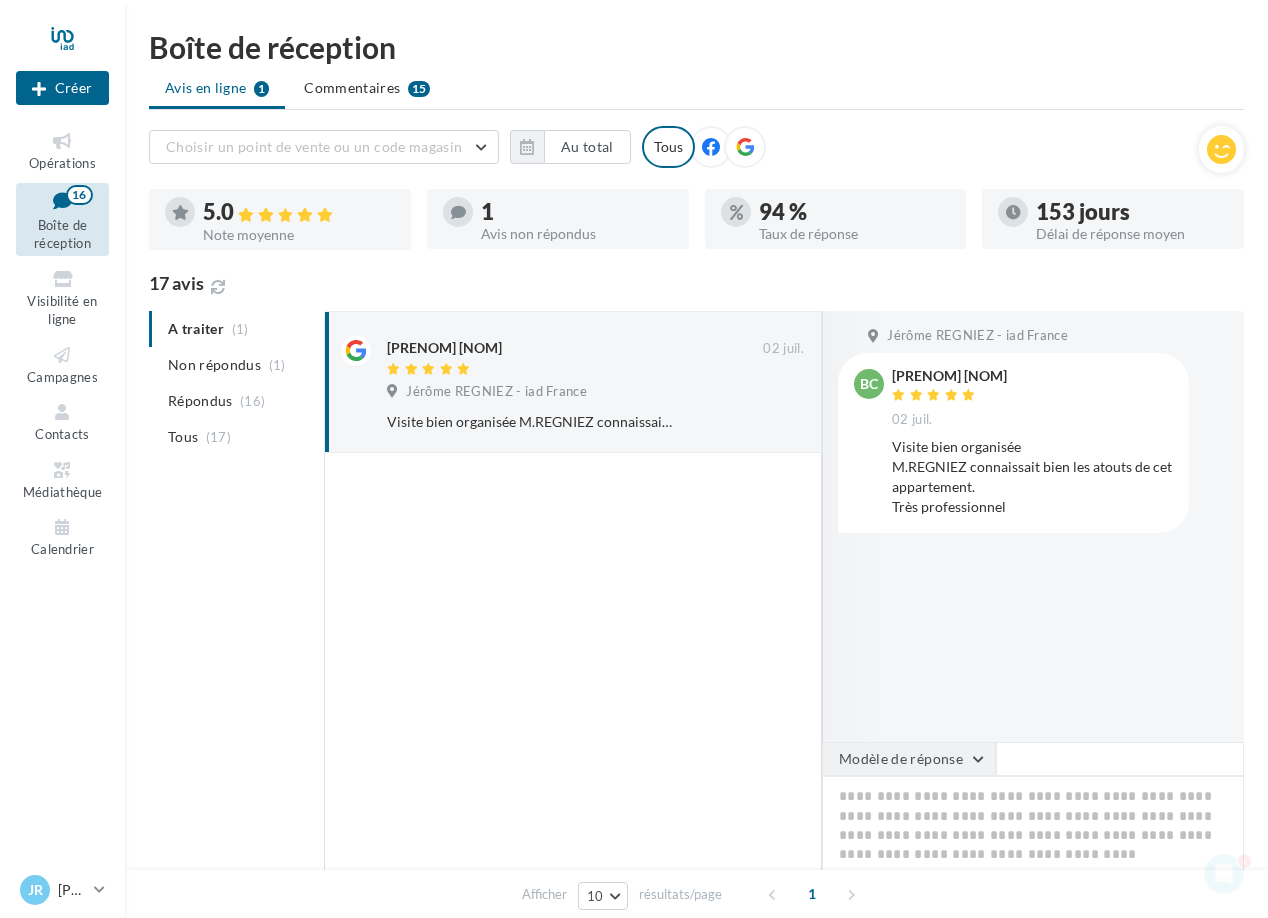 click on "Modèle de réponse" at bounding box center (909, 759) 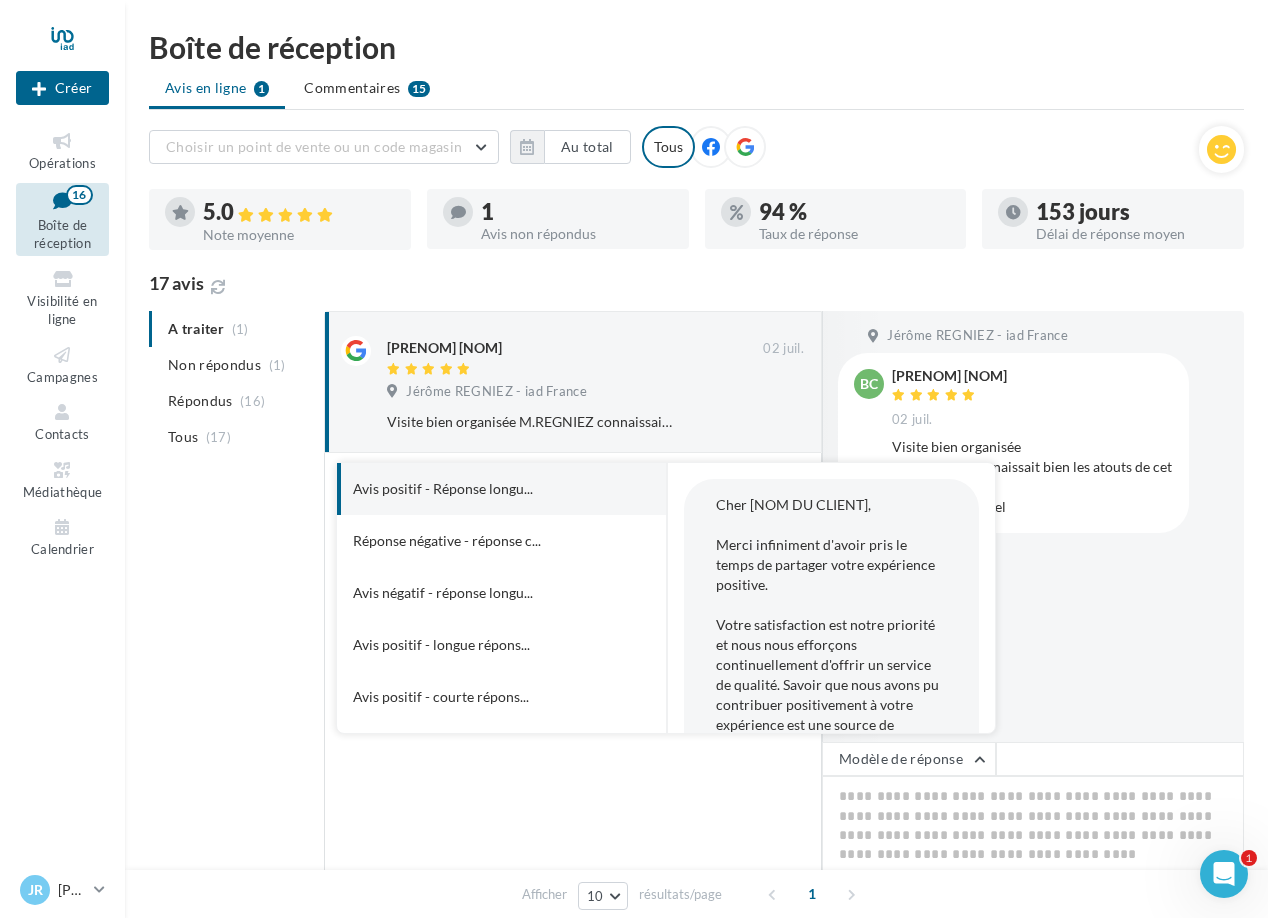 click on "Avis positif - Réponse longu..." at bounding box center (474, 489) 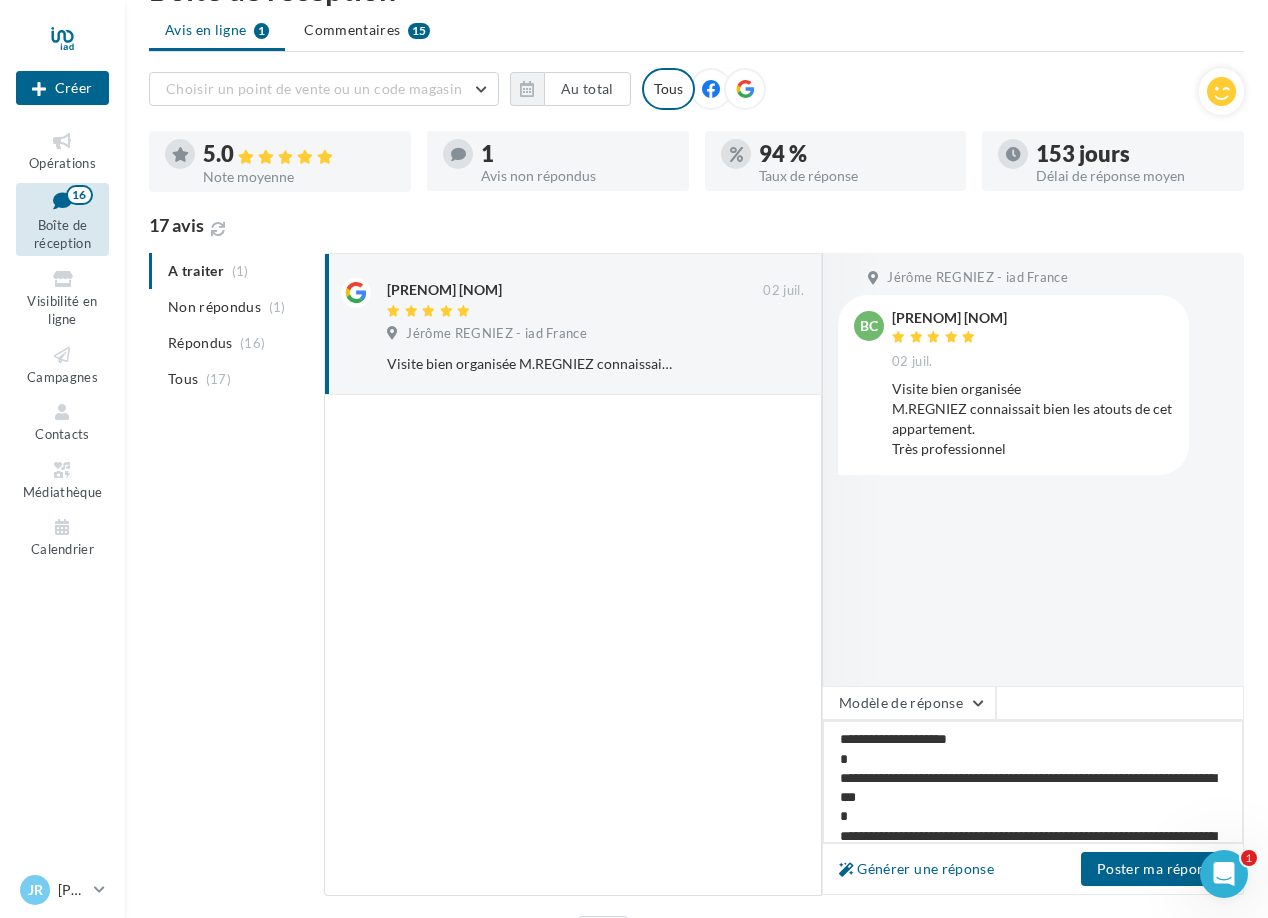 scroll, scrollTop: 176, scrollLeft: 0, axis: vertical 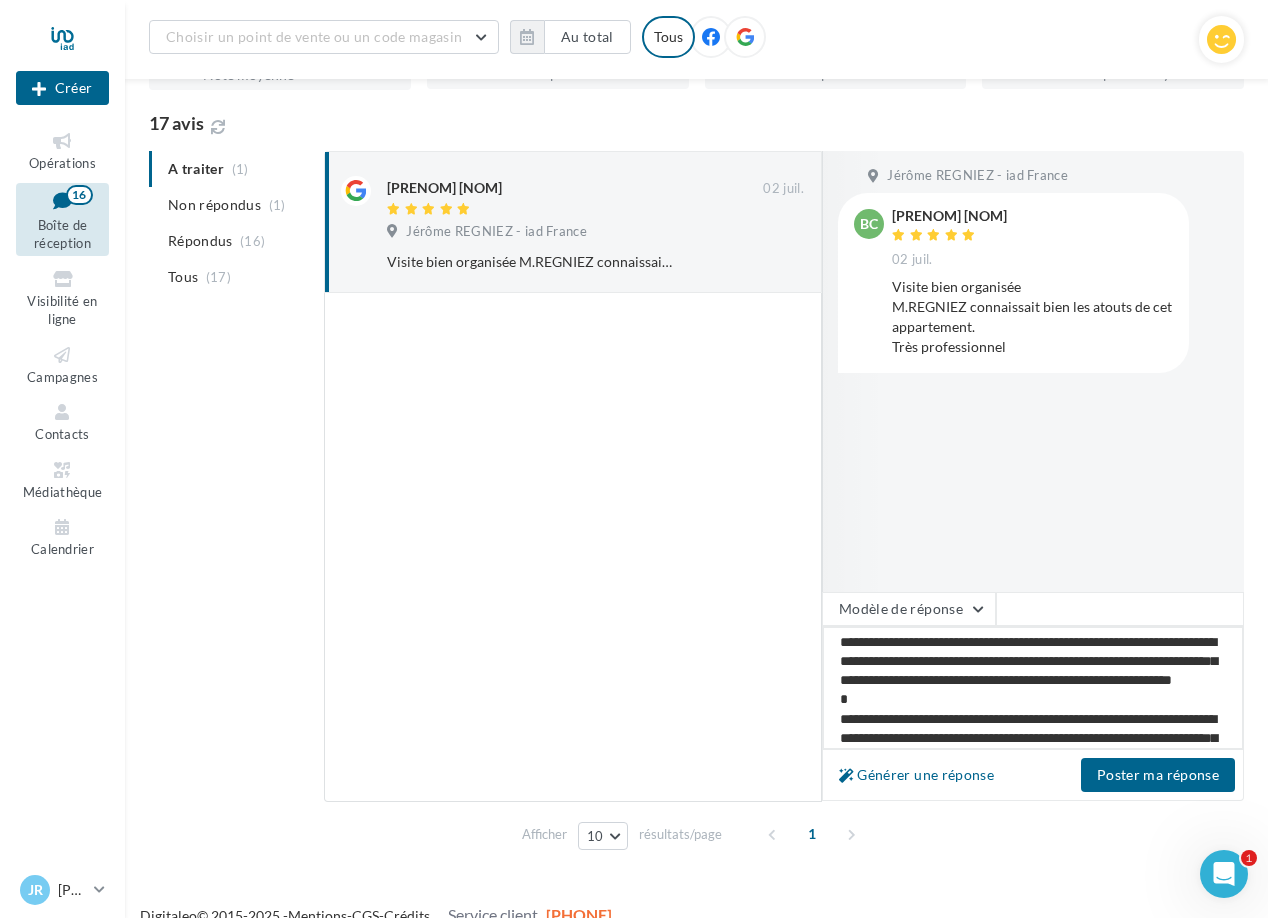 drag, startPoint x: 1064, startPoint y: 696, endPoint x: 826, endPoint y: 646, distance: 243.19539 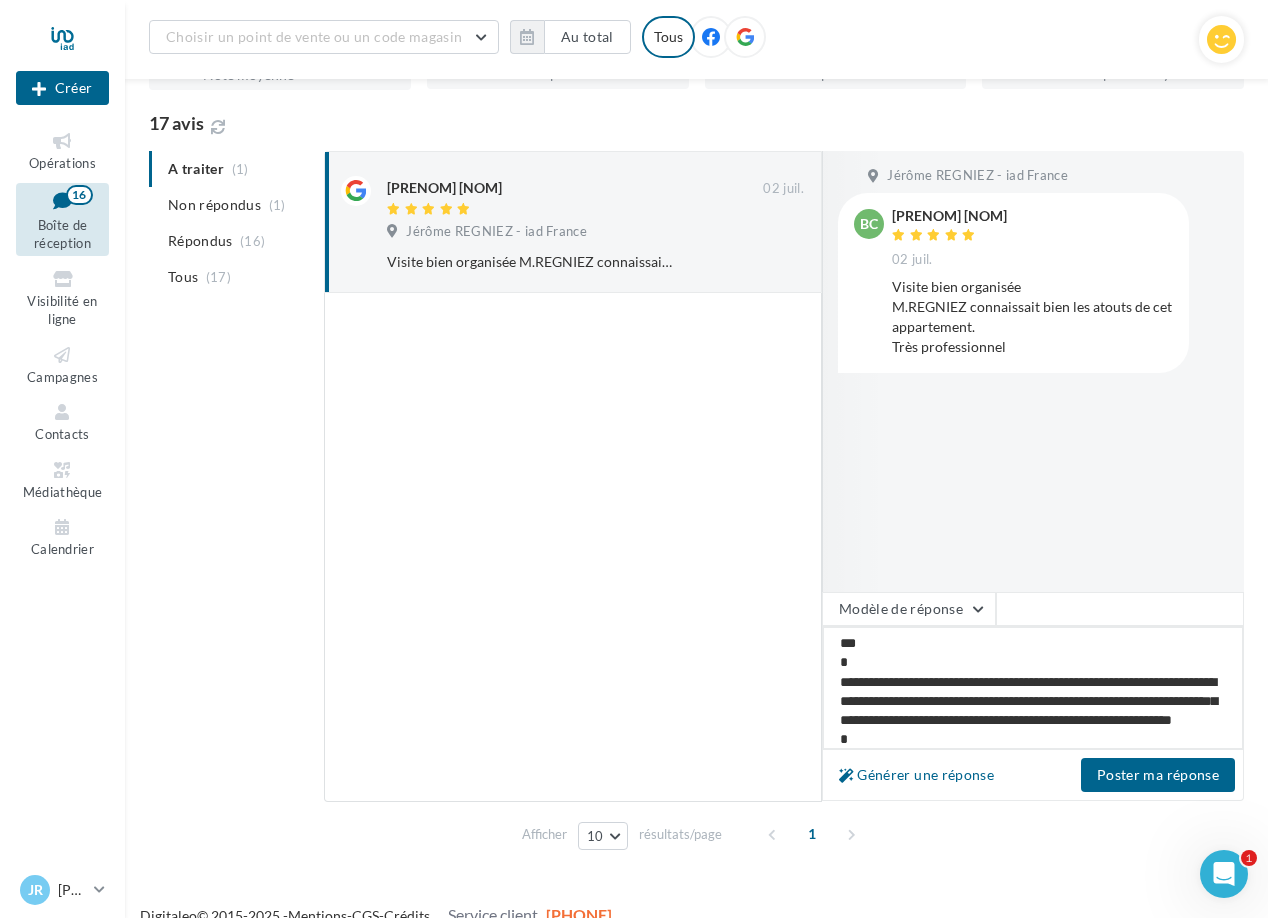 scroll, scrollTop: 100, scrollLeft: 0, axis: vertical 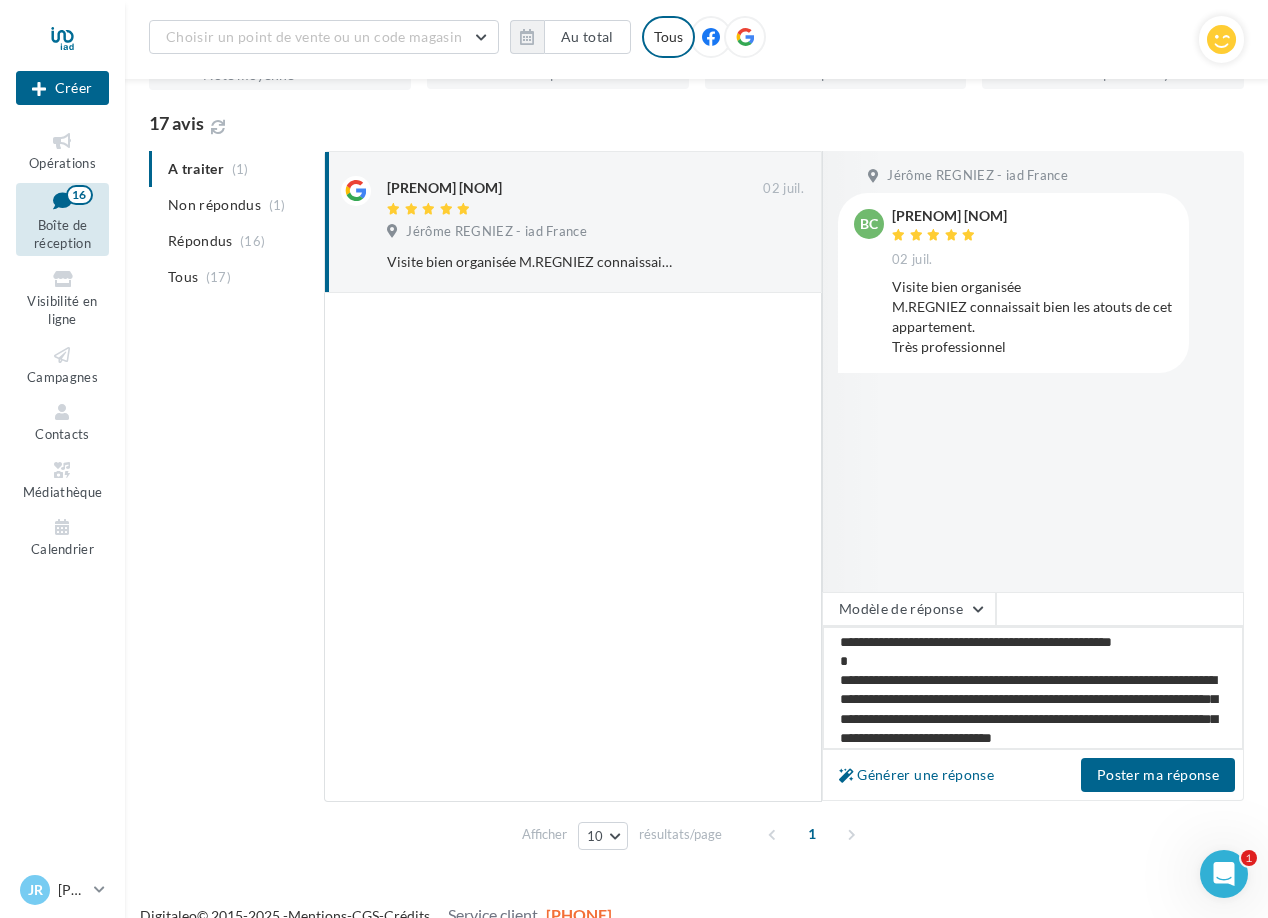 click on "**********" at bounding box center (1033, 688) 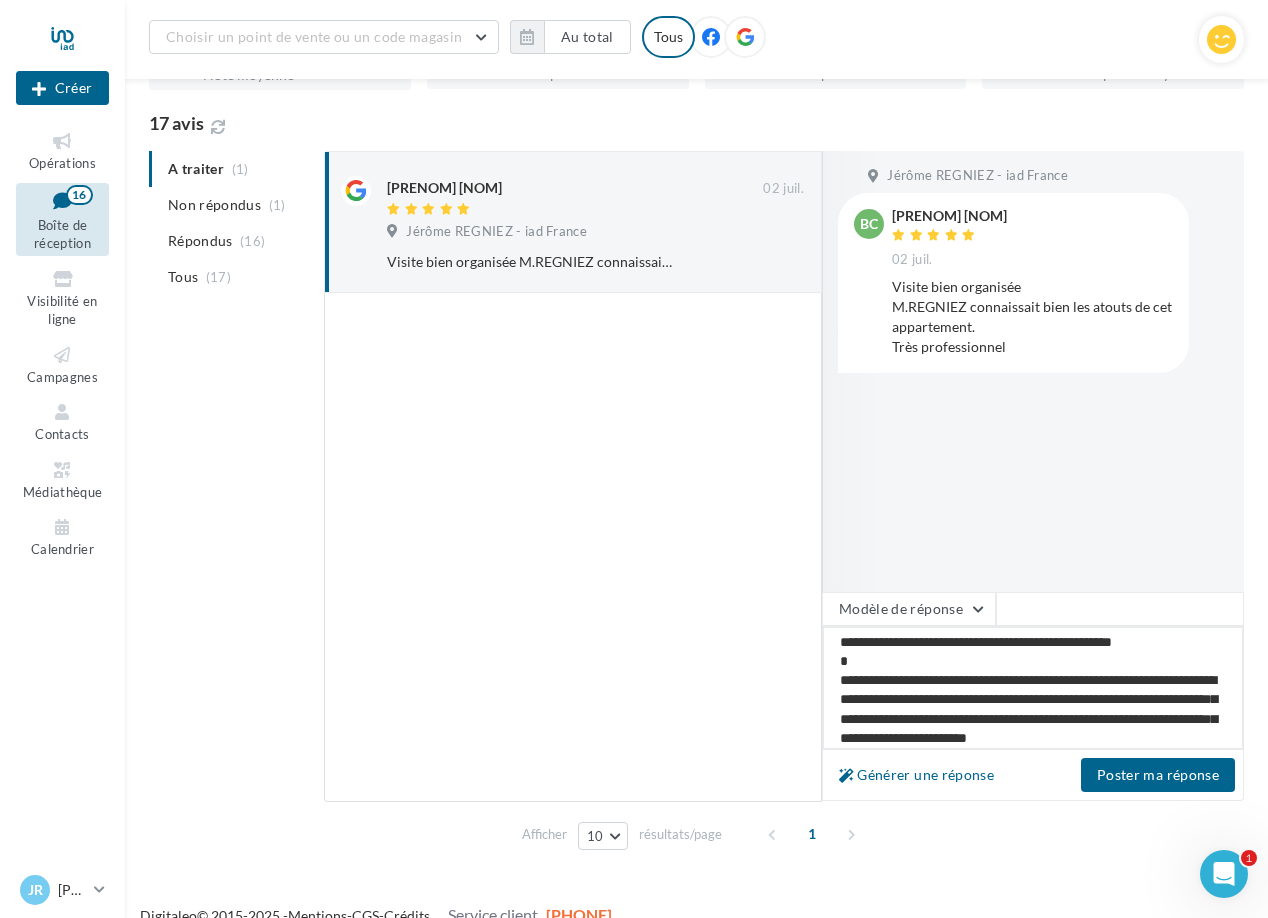 scroll, scrollTop: 160, scrollLeft: 0, axis: vertical 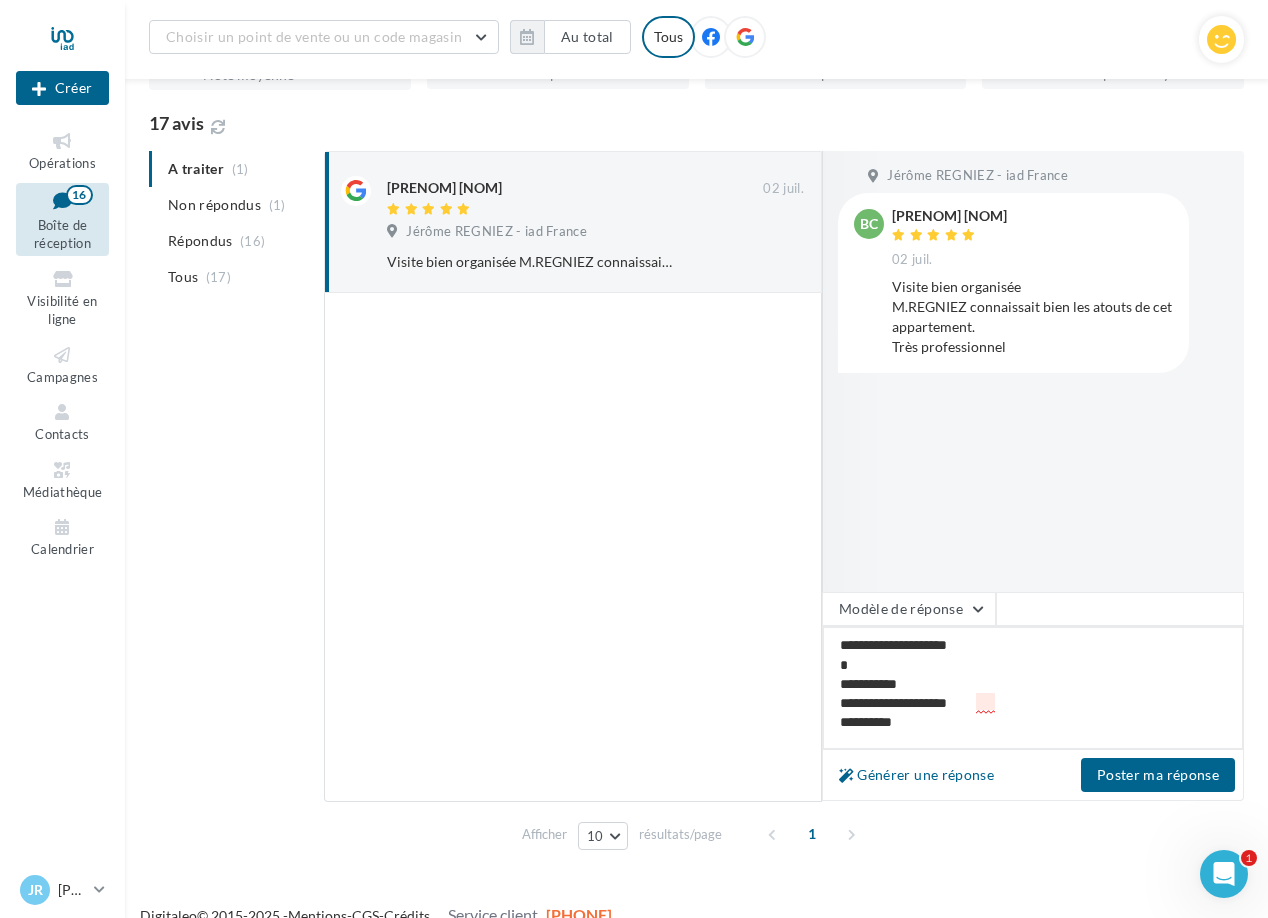 drag, startPoint x: 967, startPoint y: 667, endPoint x: 825, endPoint y: 723, distance: 152.64337 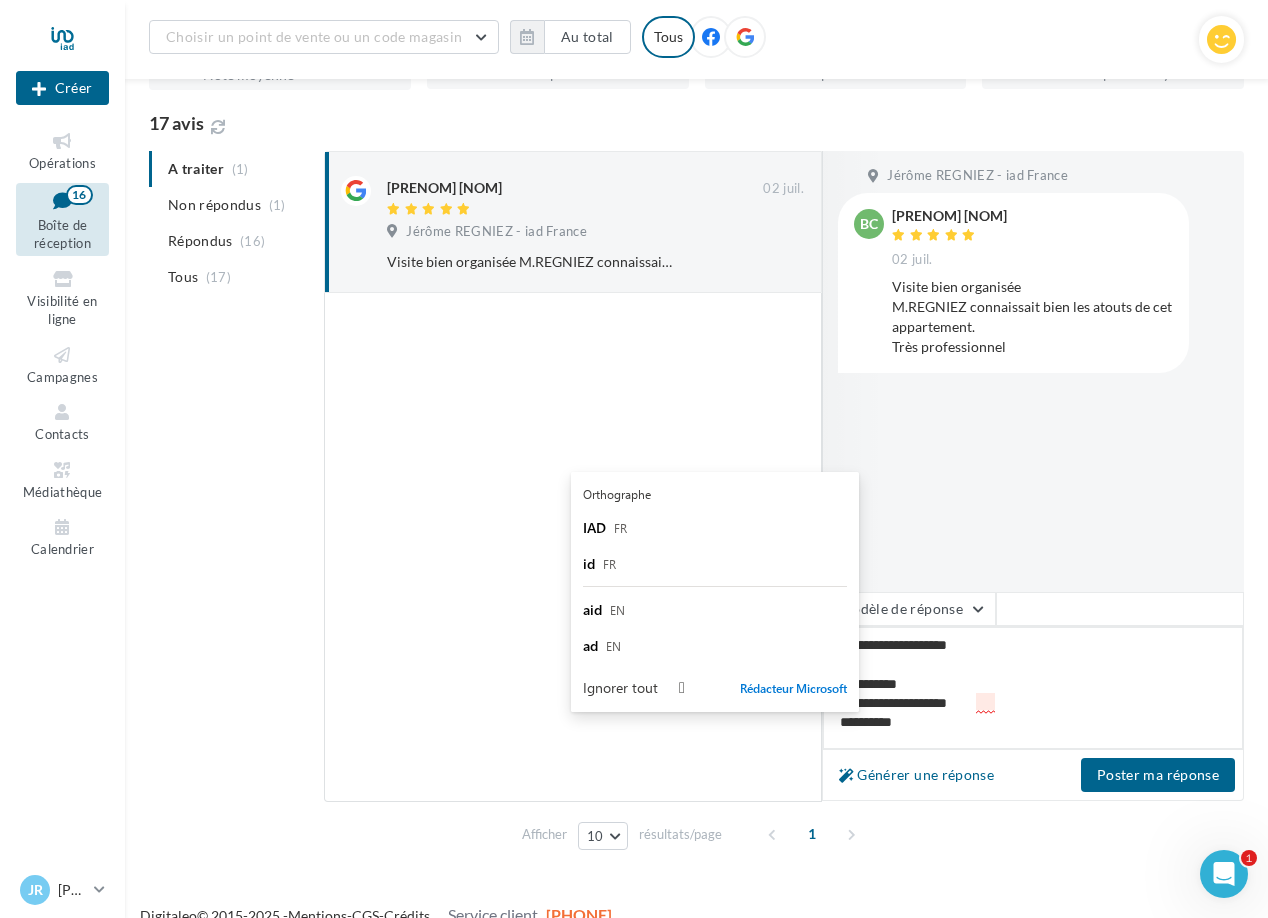 click on "**********" at bounding box center (1033, 688) 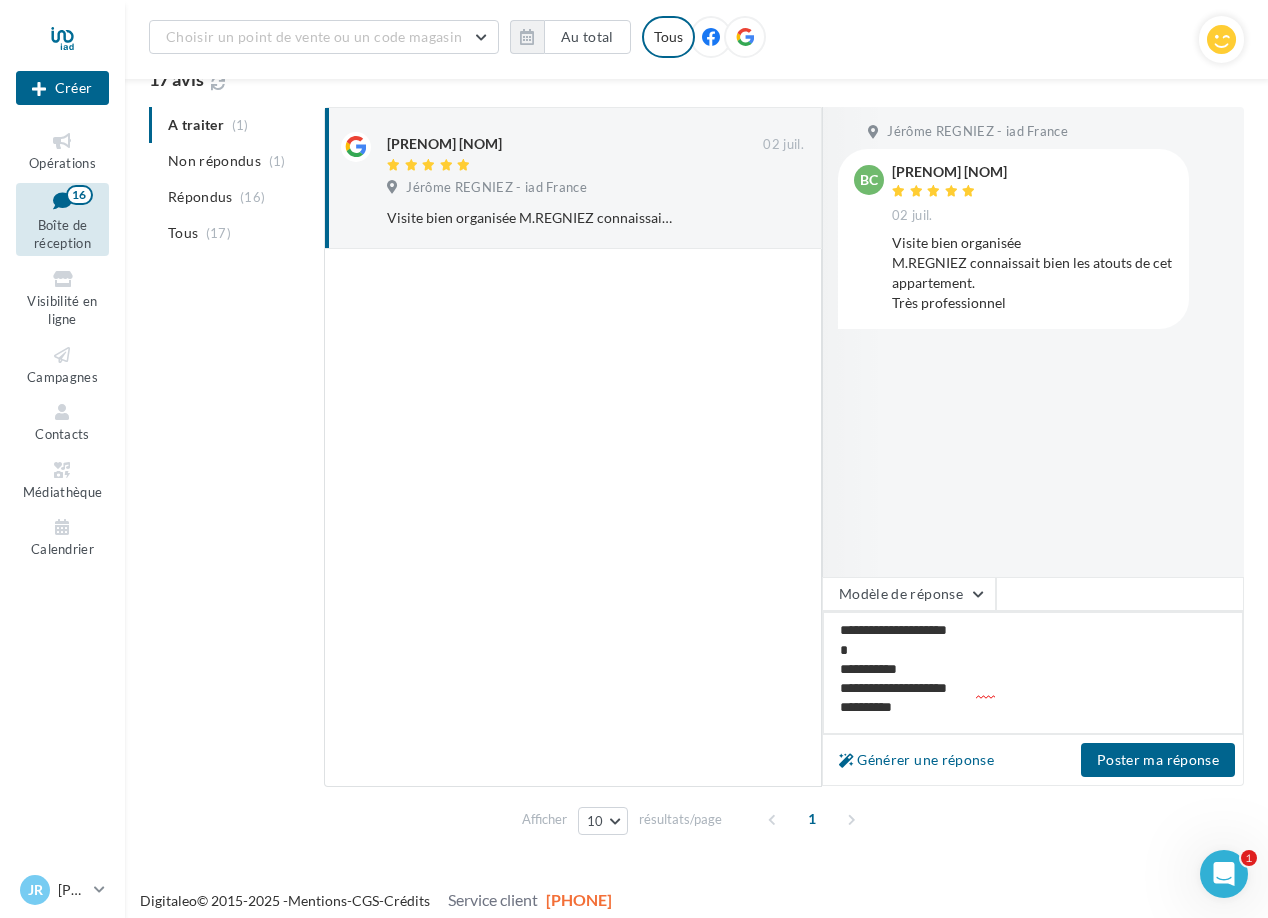 drag, startPoint x: 1003, startPoint y: 704, endPoint x: 821, endPoint y: 597, distance: 211.12318 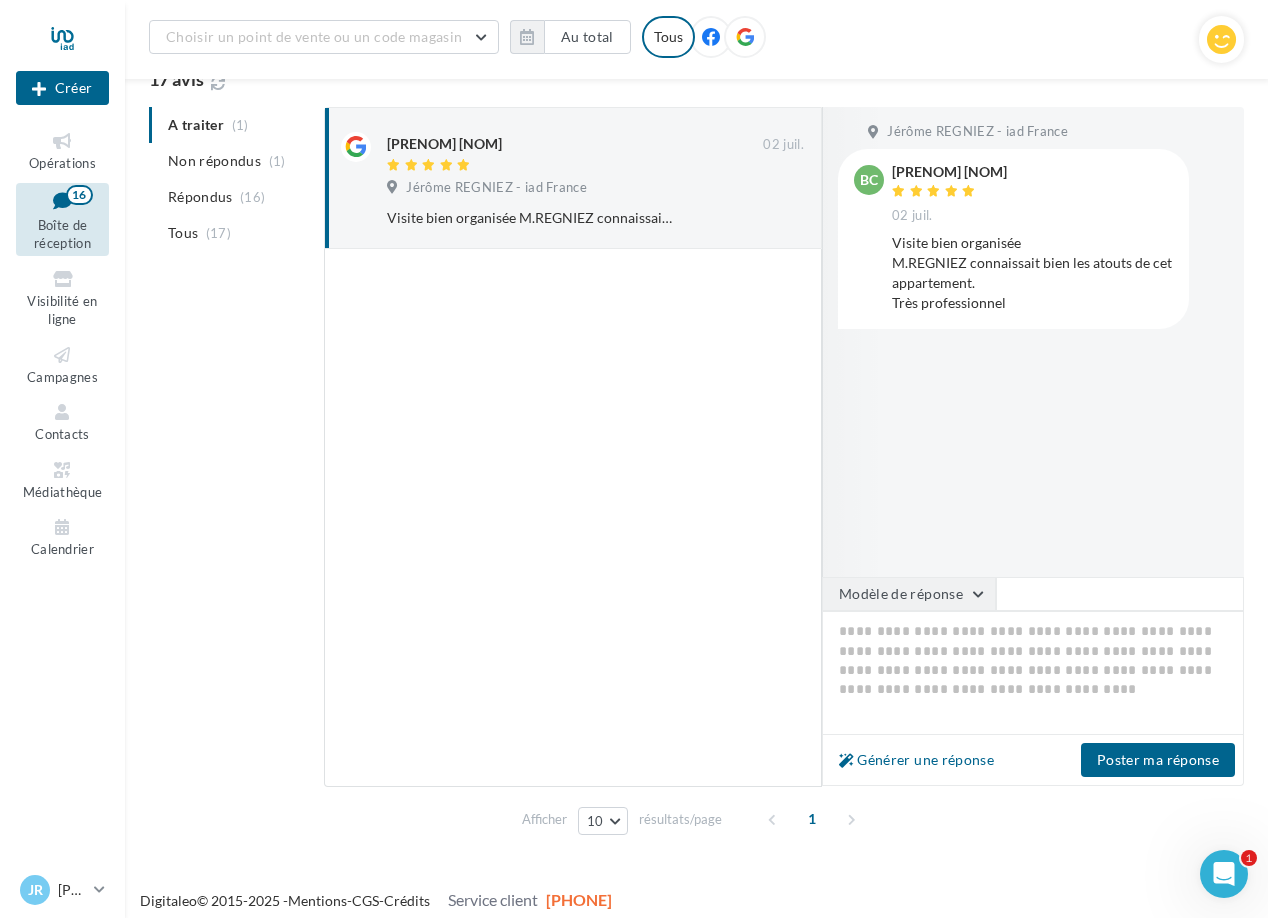 click on "Modèle de réponse" at bounding box center (909, 594) 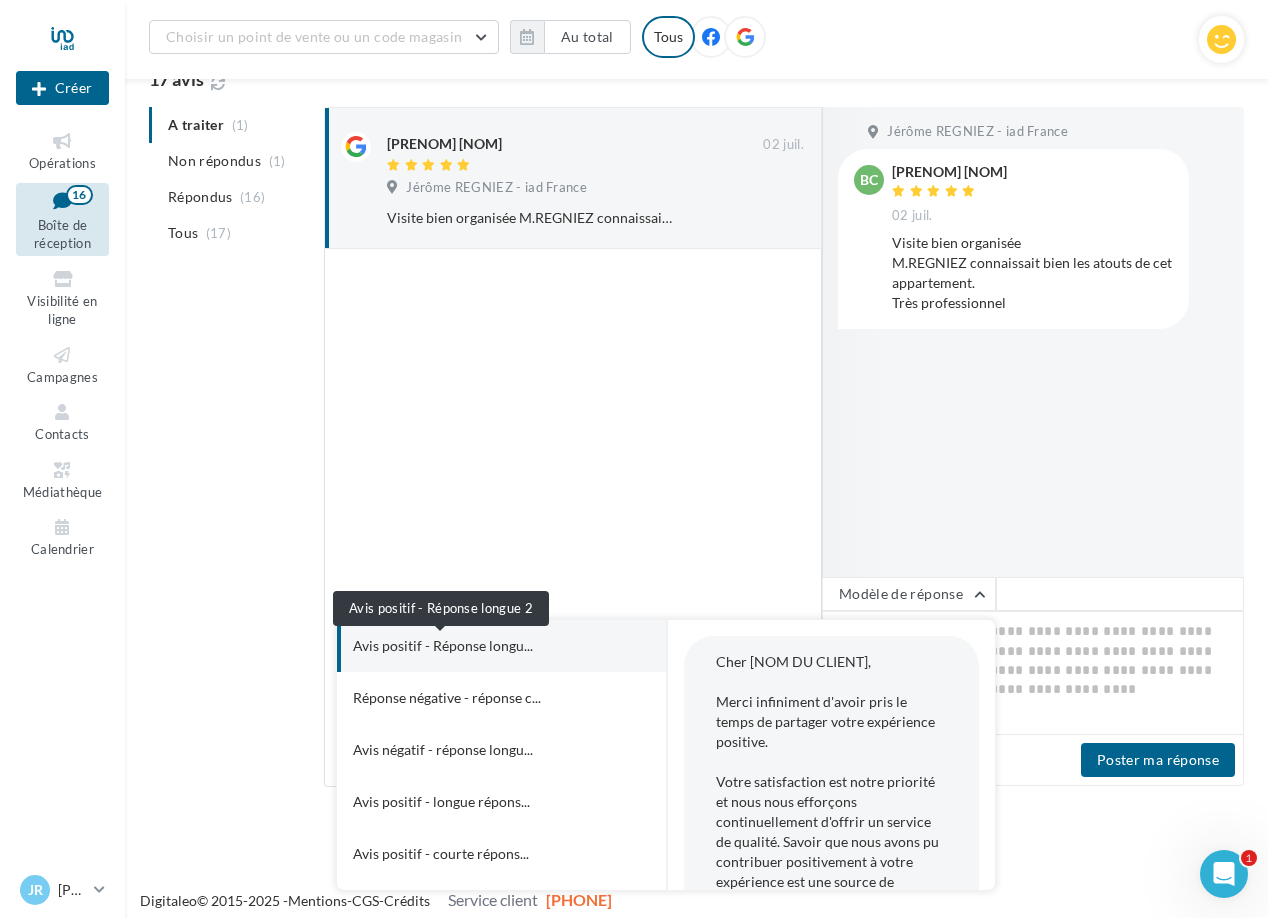 click on "Avis positif - Réponse longu..." at bounding box center (443, 646) 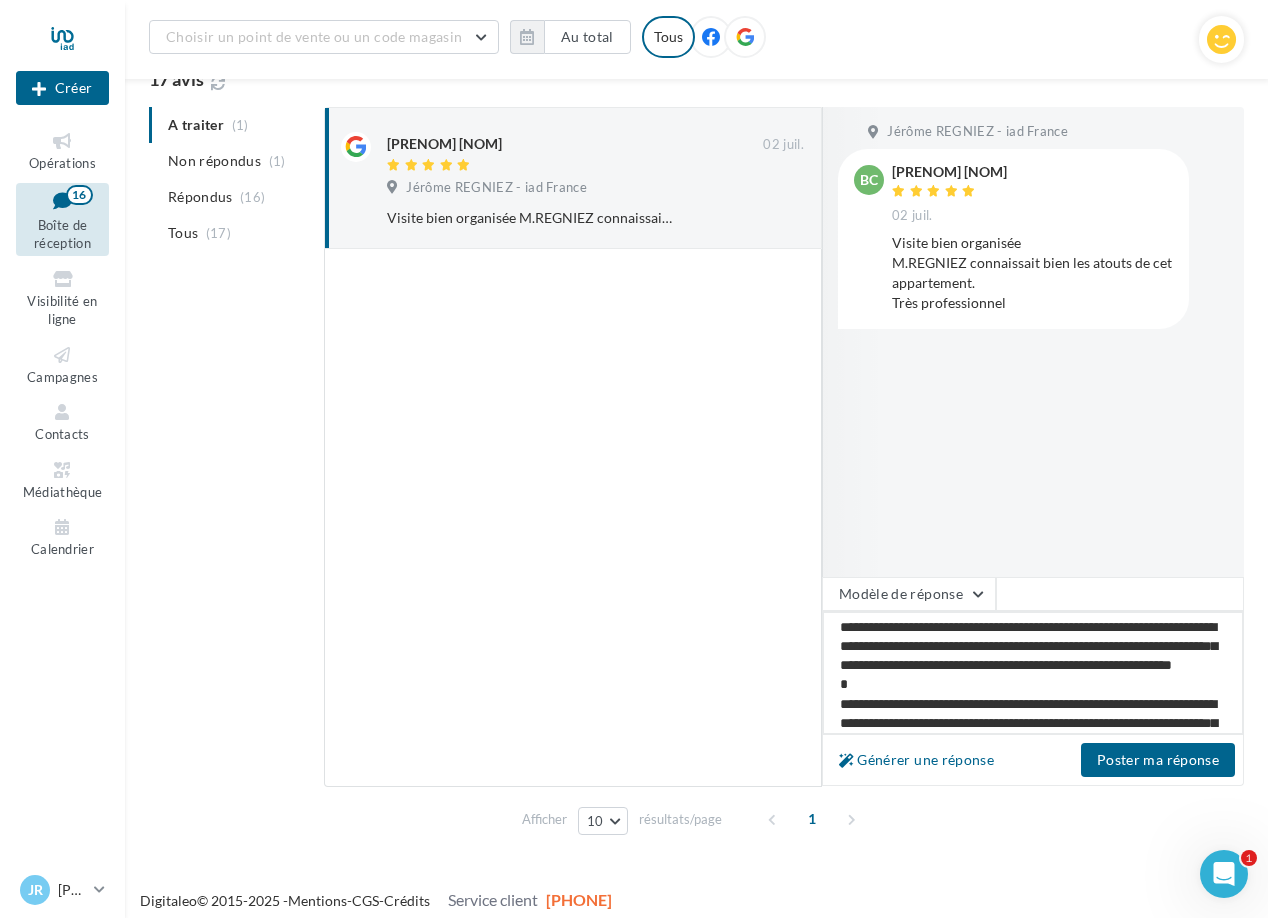 drag, startPoint x: 841, startPoint y: 631, endPoint x: 1116, endPoint y: 650, distance: 275.65558 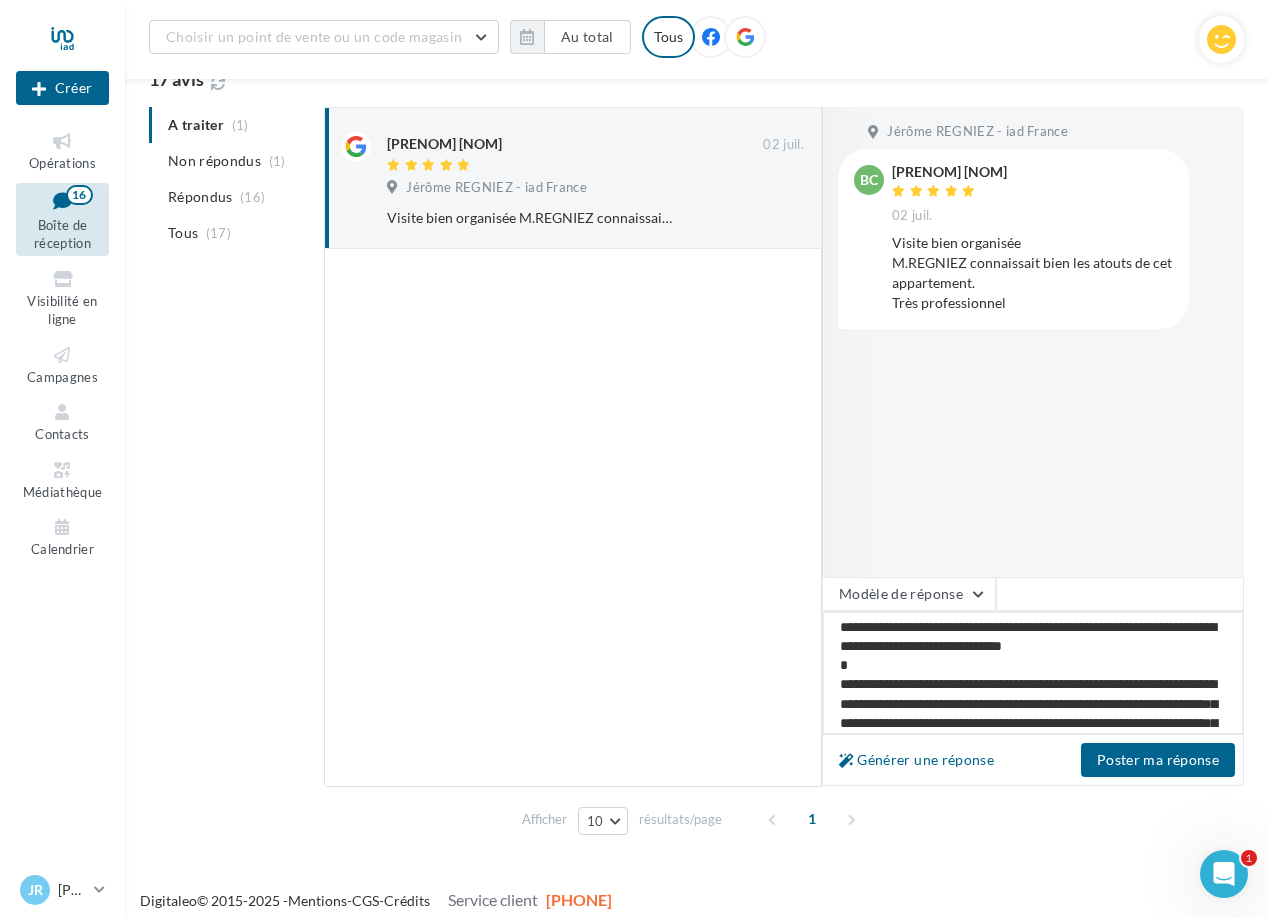 click on "**********" at bounding box center [1033, 673] 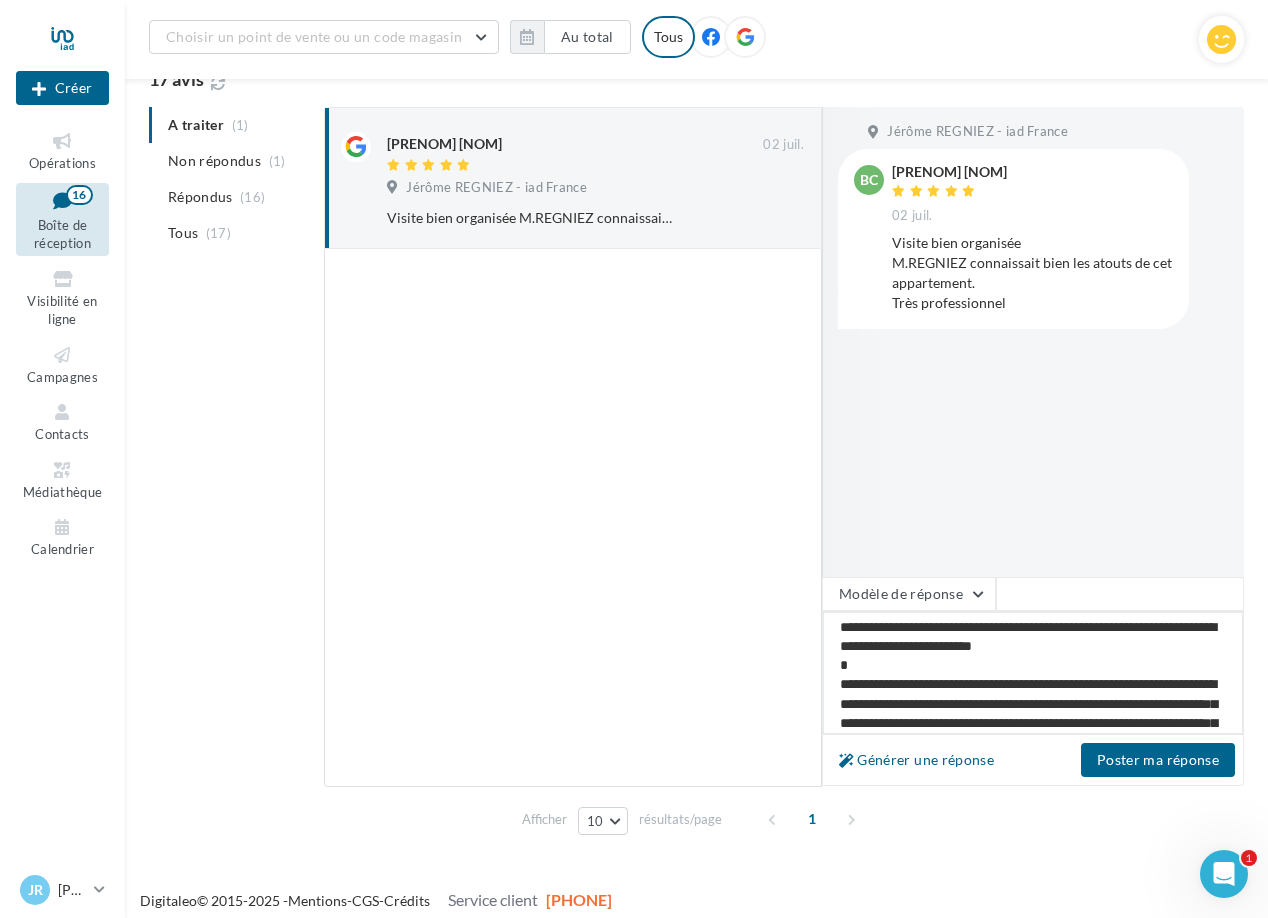 click on "**********" at bounding box center (1033, 673) 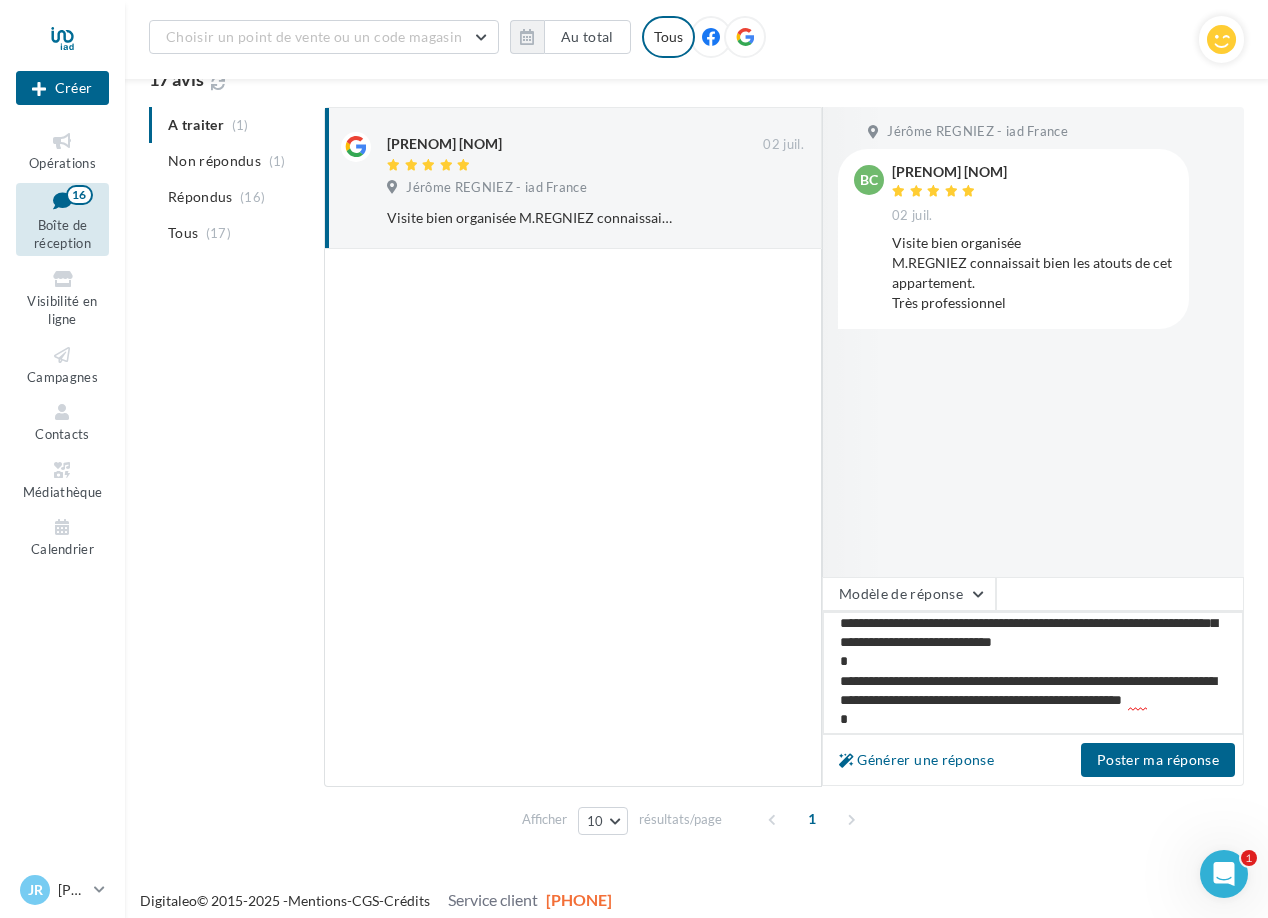 click on "**********" at bounding box center (1033, 673) 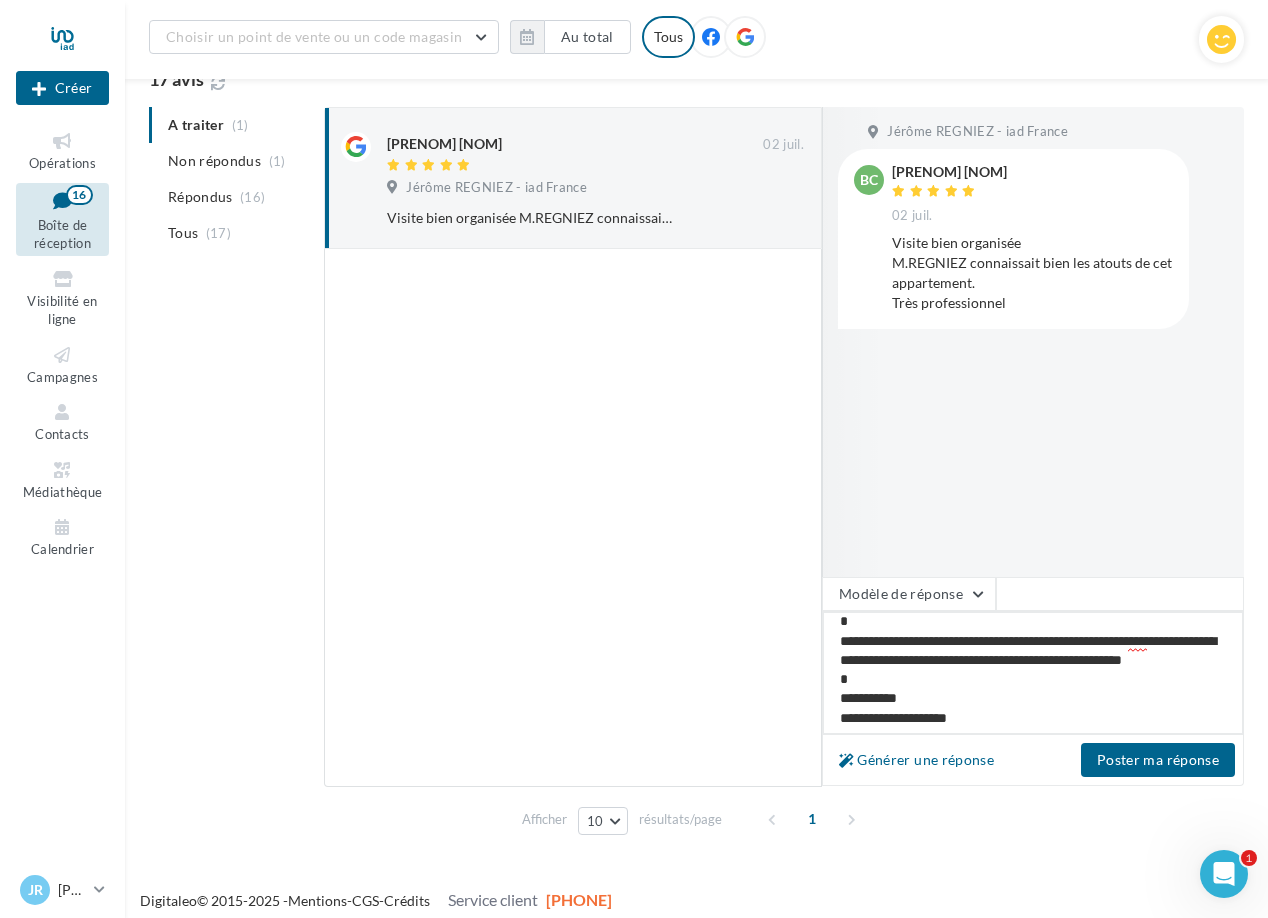 scroll, scrollTop: 144, scrollLeft: 0, axis: vertical 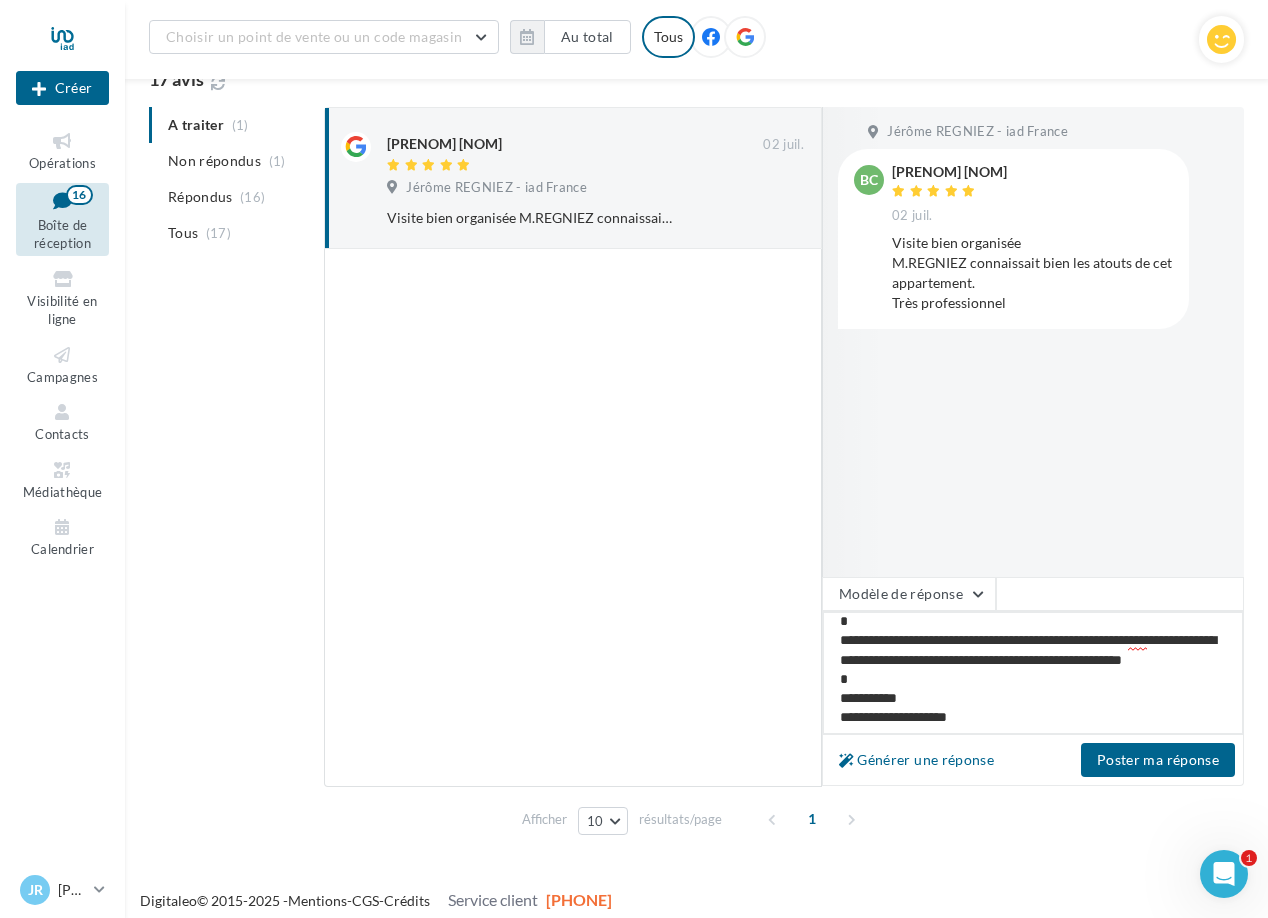 drag, startPoint x: 972, startPoint y: 682, endPoint x: 841, endPoint y: 666, distance: 131.97348 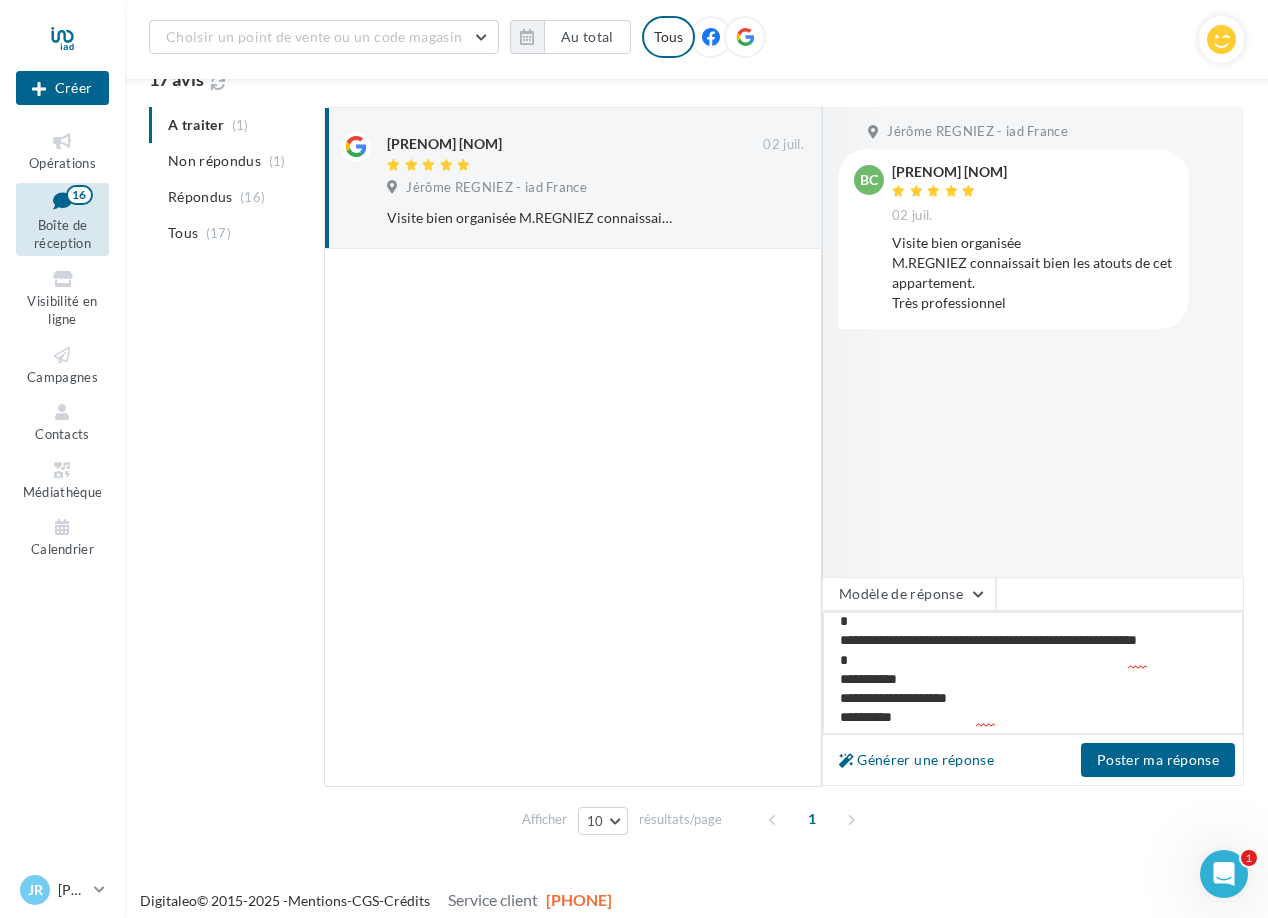 click on "**********" at bounding box center (1033, 673) 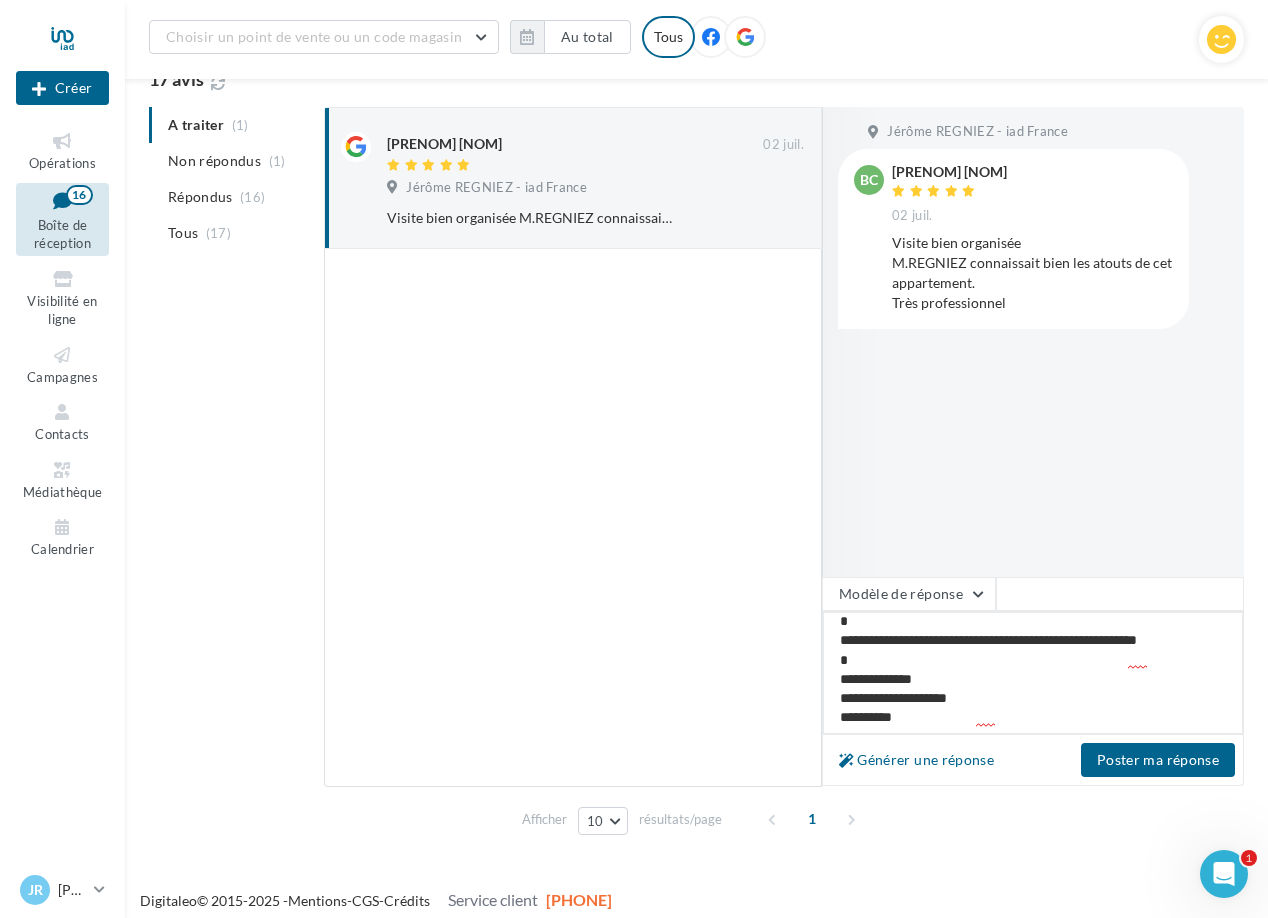 click on "**********" at bounding box center (1033, 673) 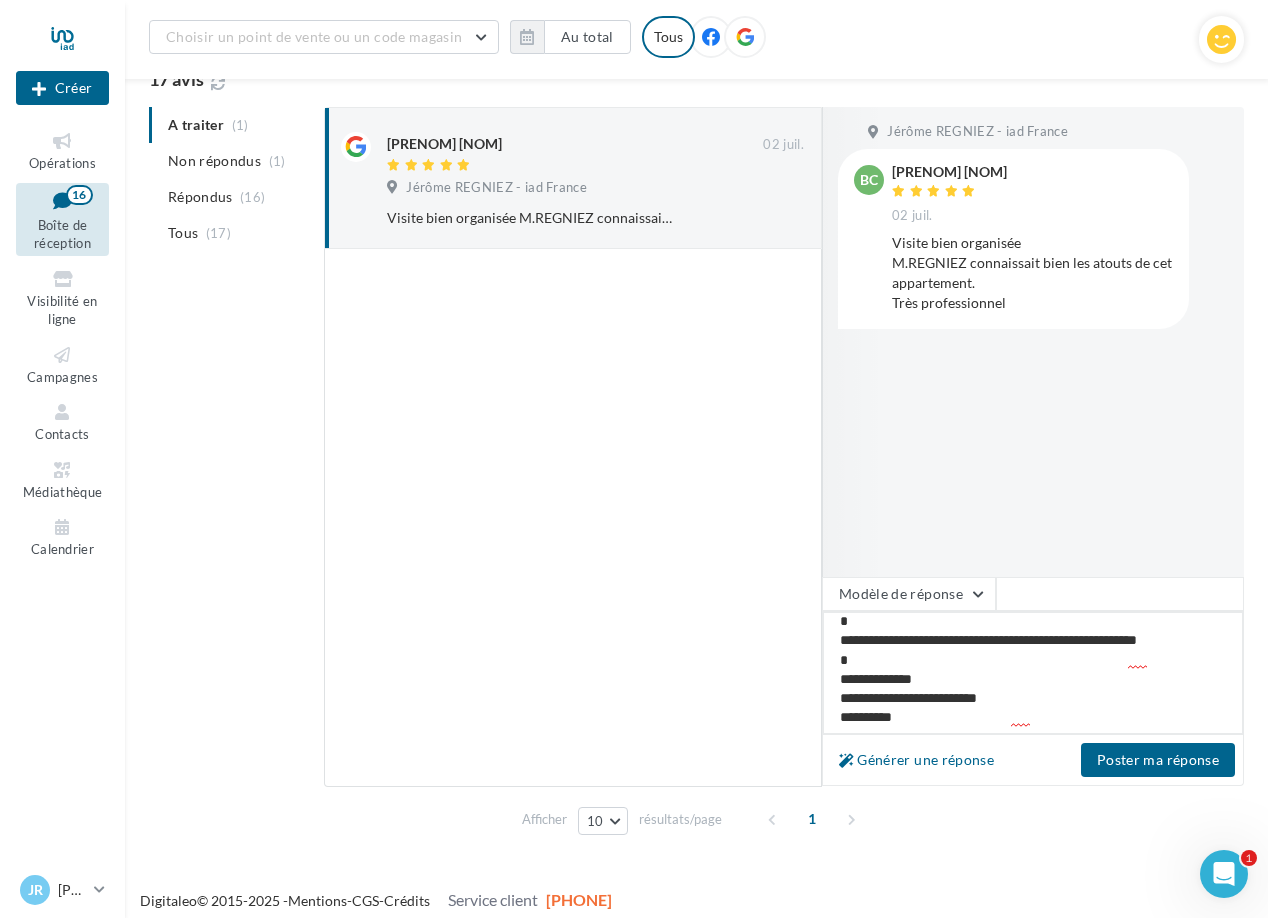 scroll, scrollTop: 0, scrollLeft: 0, axis: both 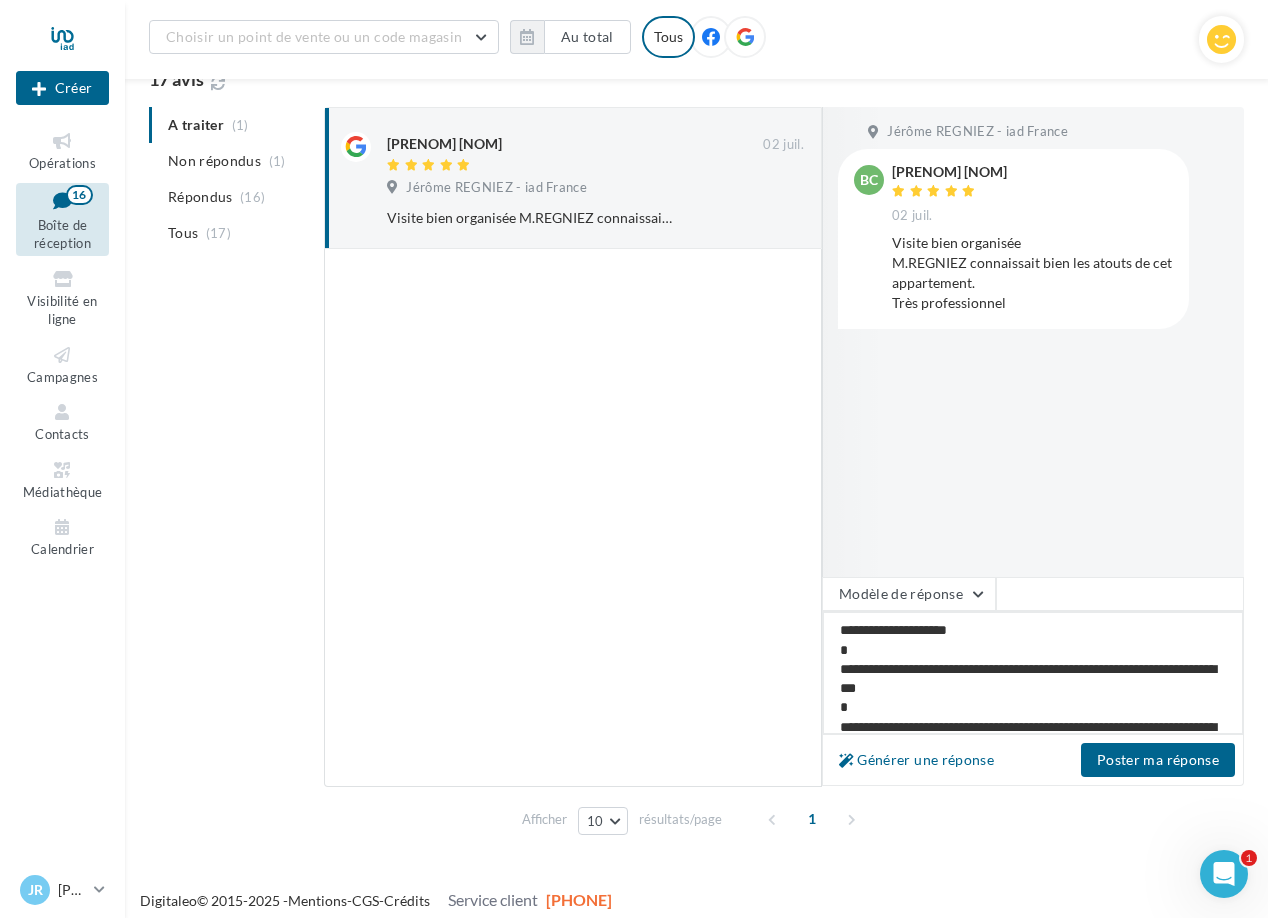 drag, startPoint x: 919, startPoint y: 711, endPoint x: 746, endPoint y: 597, distance: 207.18349 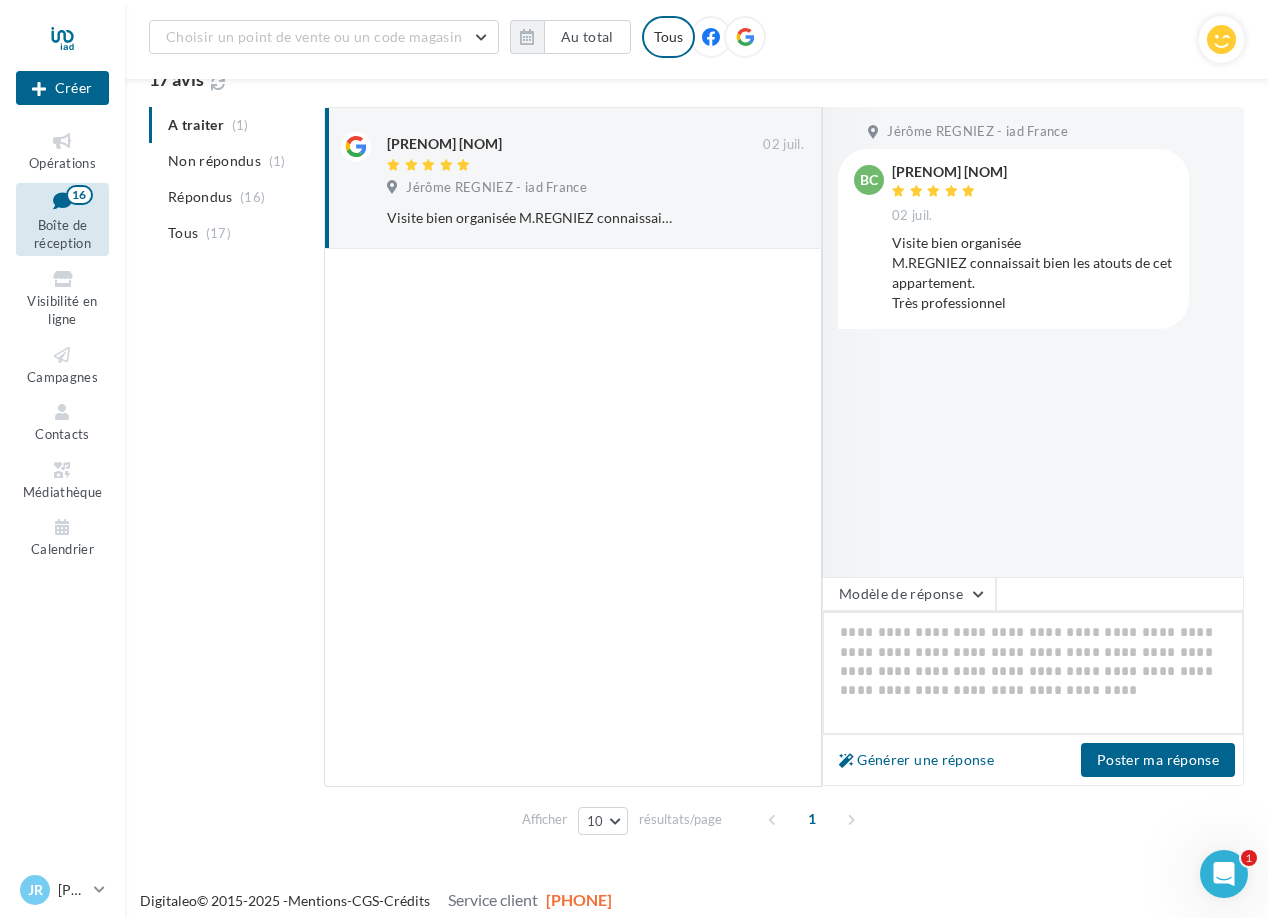 click at bounding box center [1033, 673] 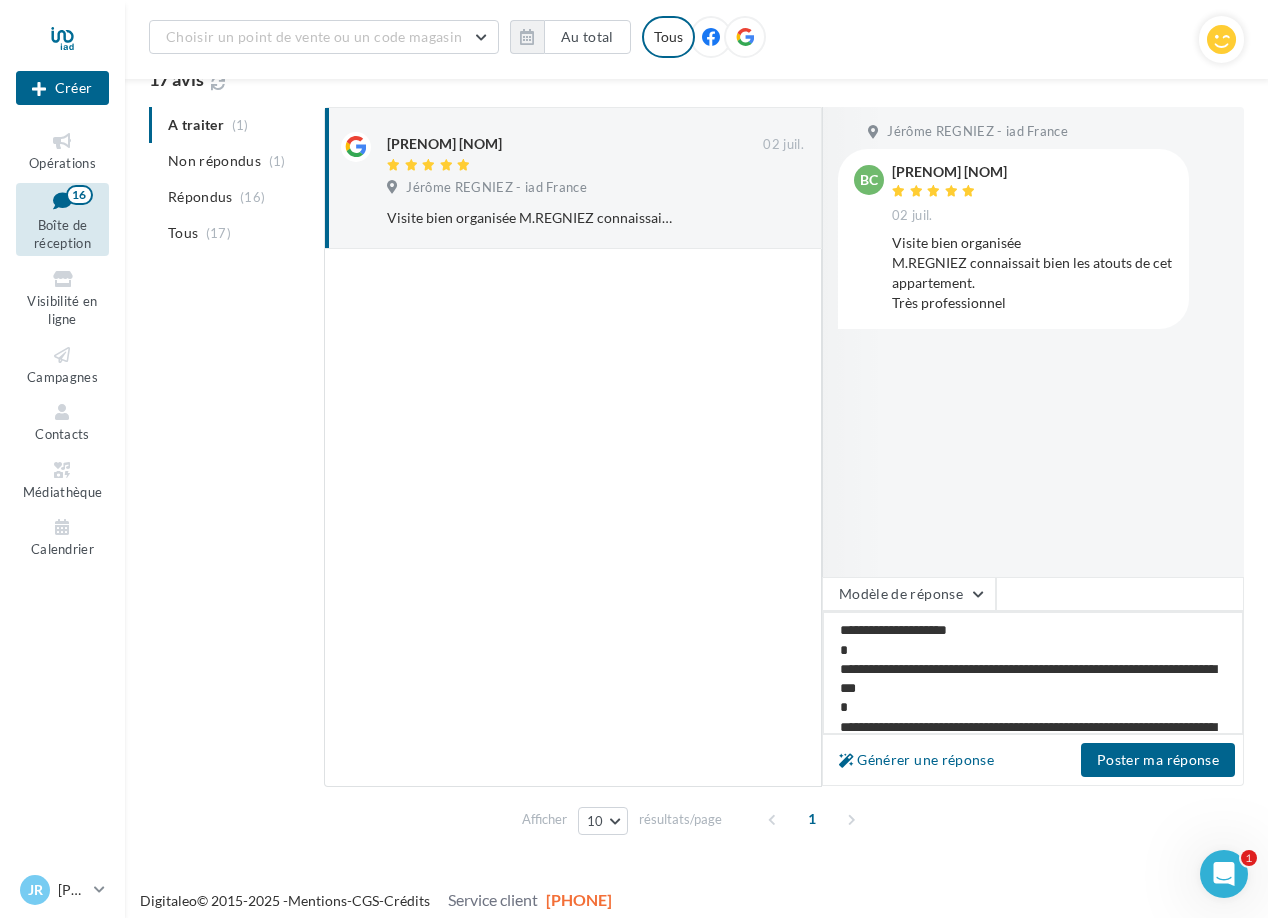 scroll, scrollTop: 138, scrollLeft: 0, axis: vertical 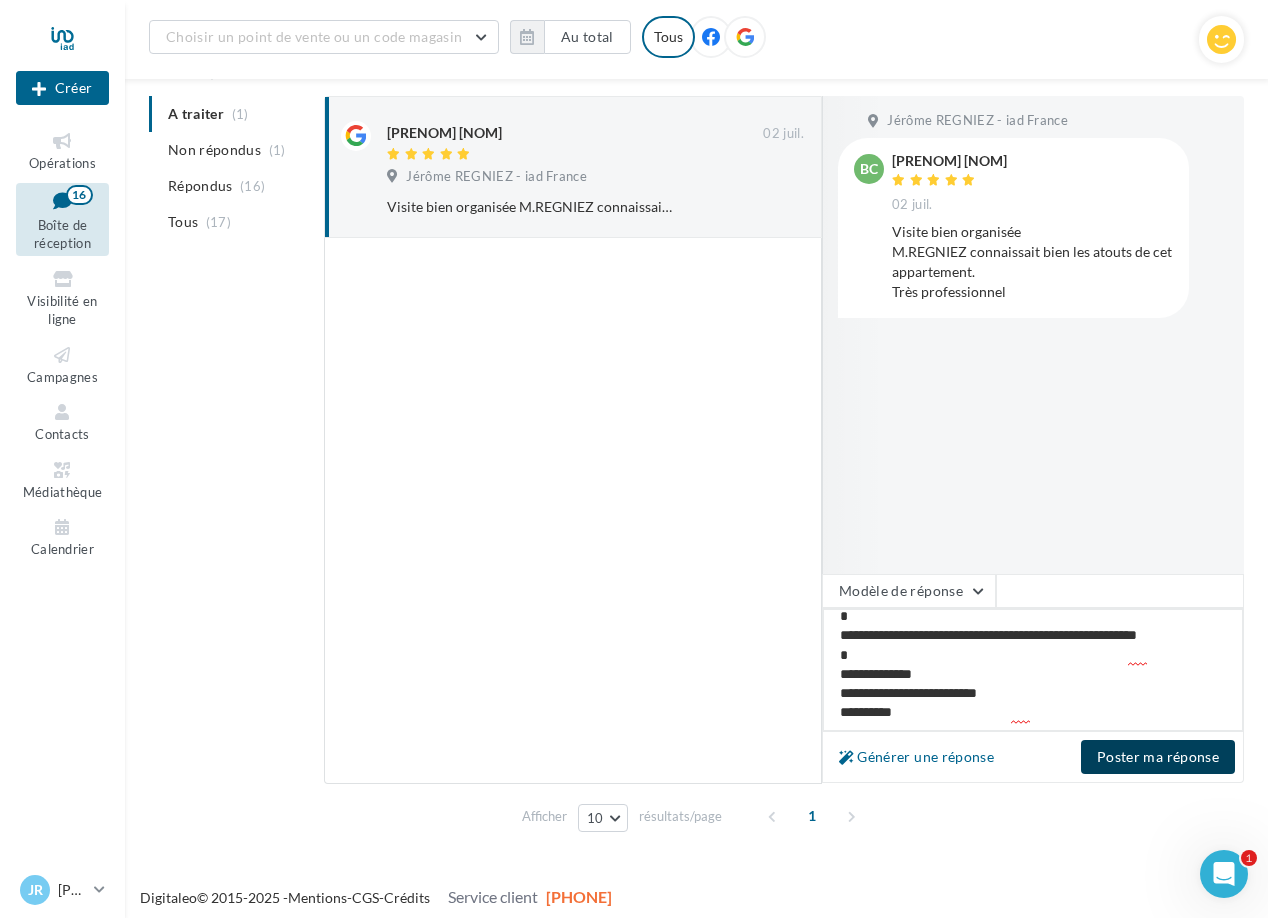 type on "**********" 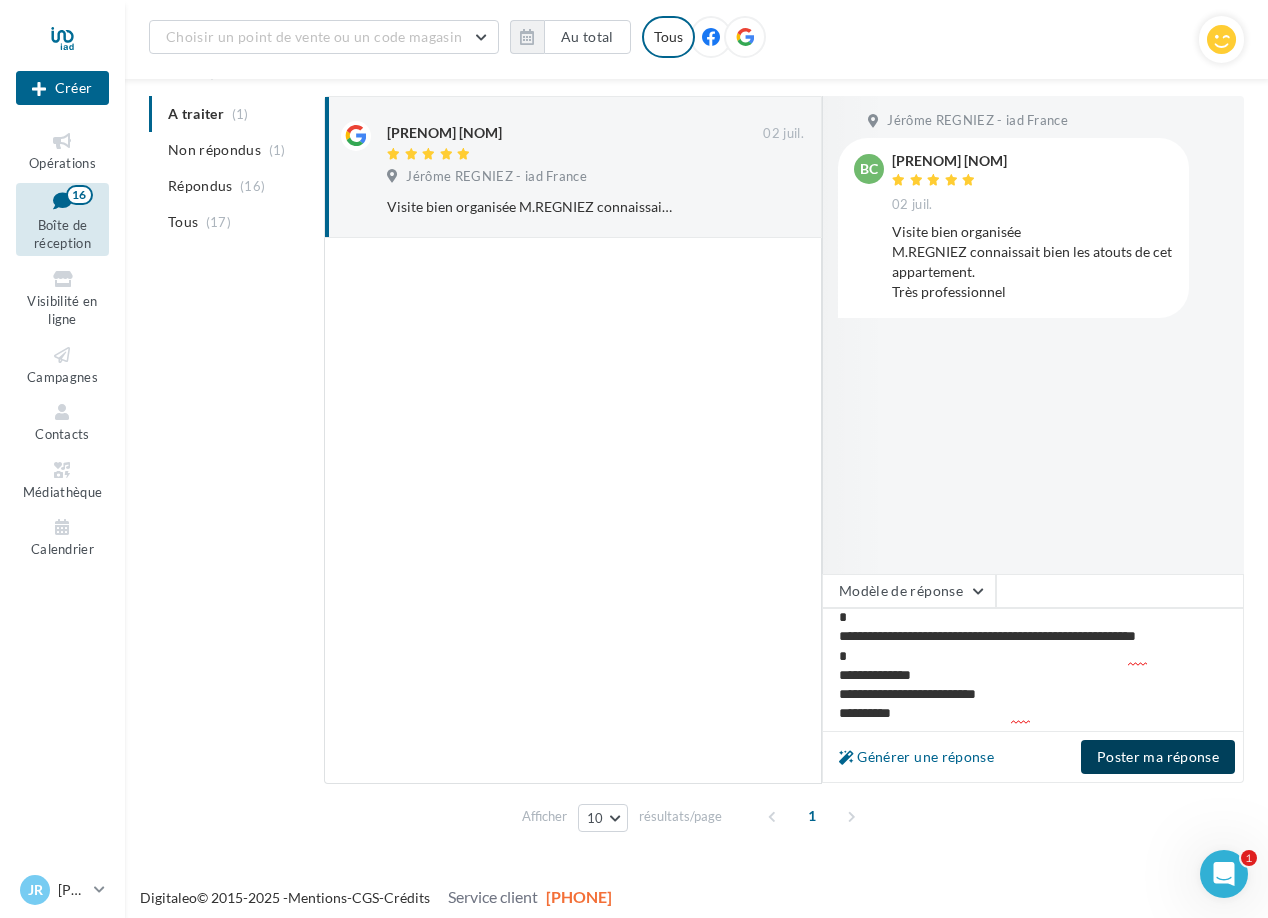 scroll, scrollTop: 144, scrollLeft: 0, axis: vertical 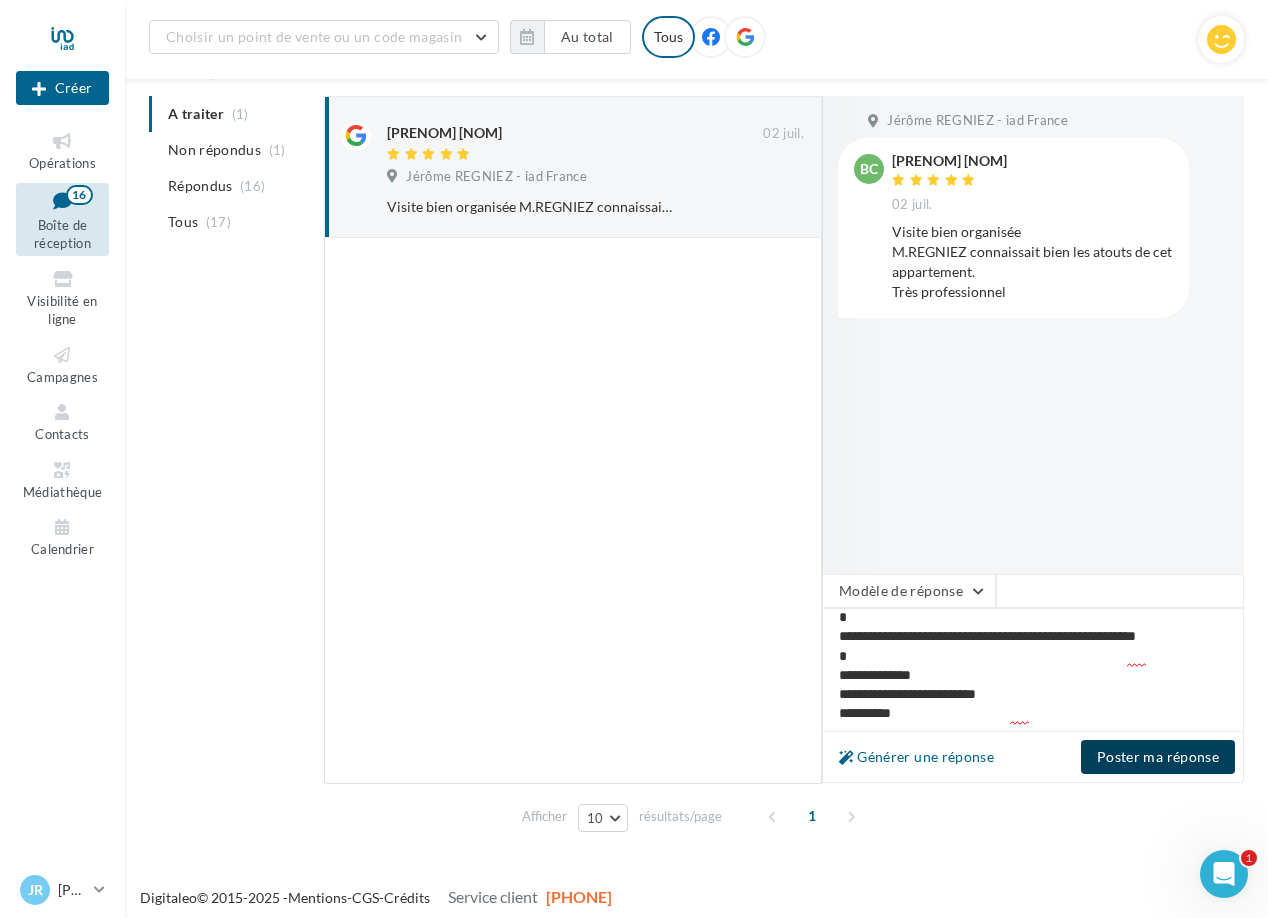 click on "Poster ma réponse" at bounding box center [1158, 757] 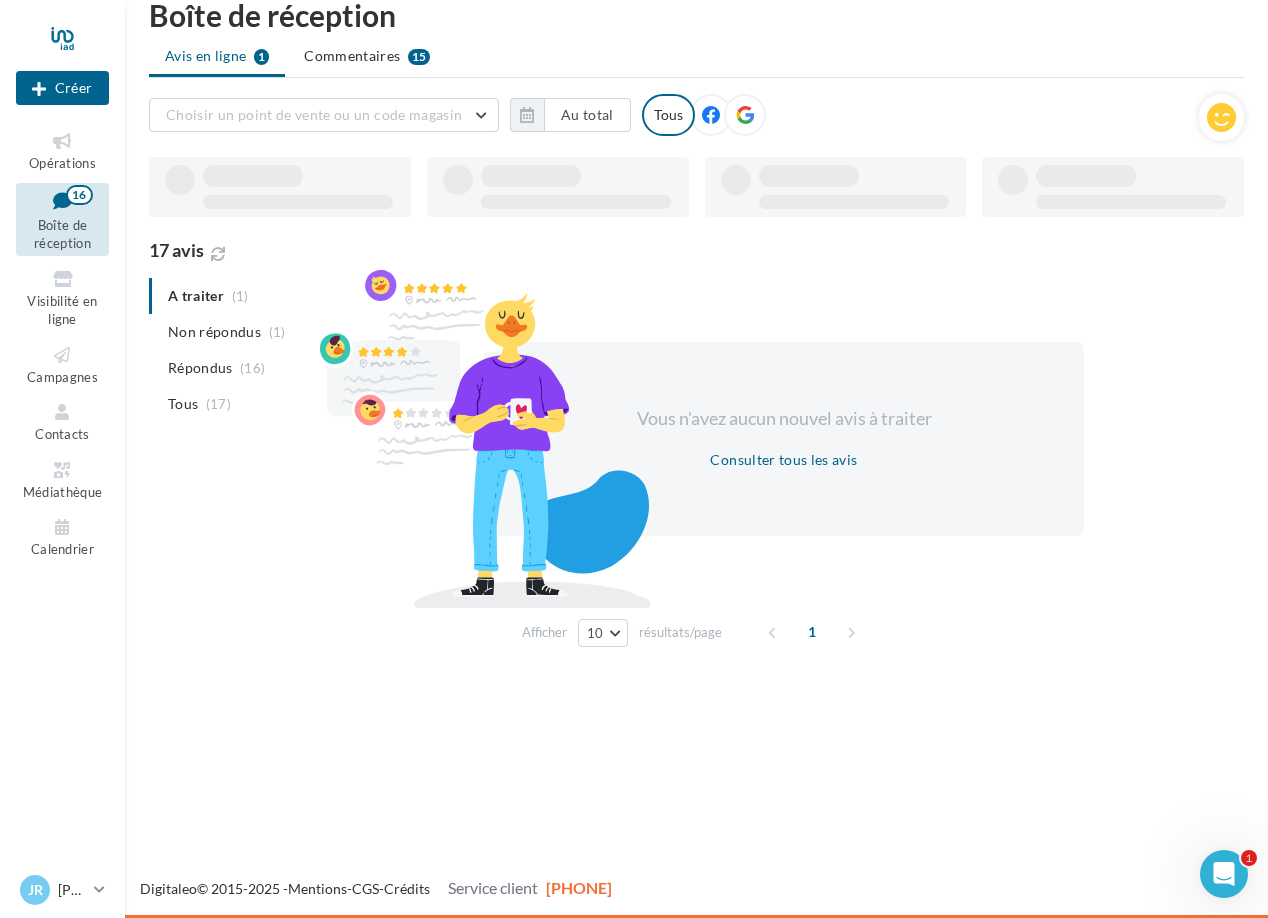 scroll, scrollTop: 32, scrollLeft: 0, axis: vertical 